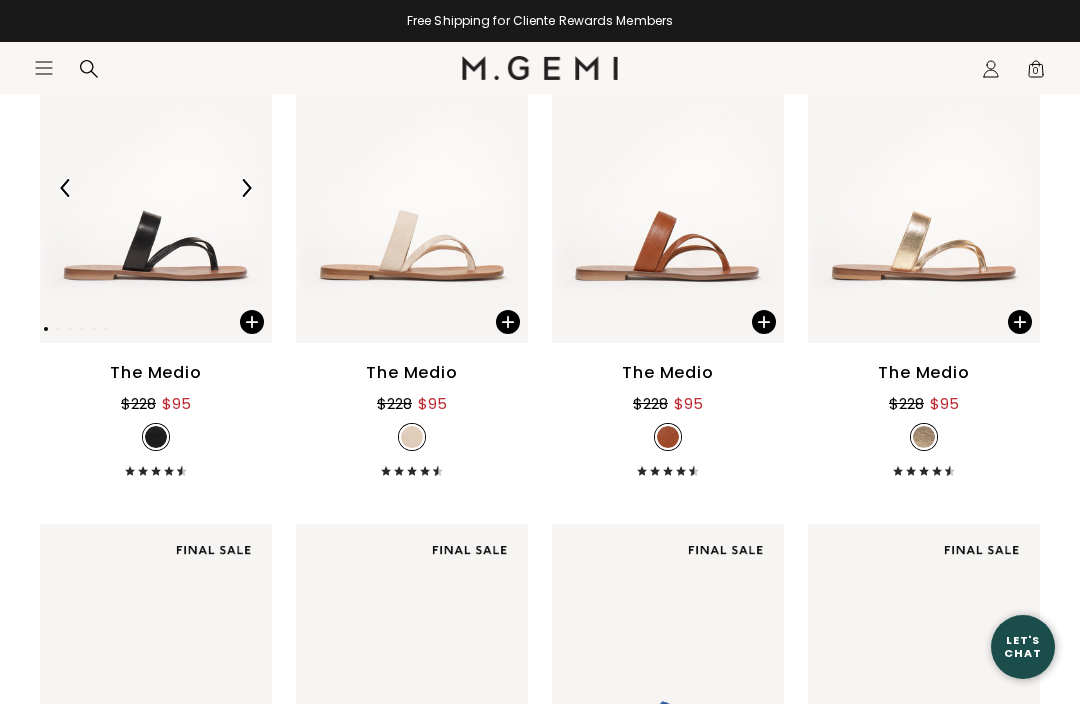 scroll, scrollTop: 0, scrollLeft: 0, axis: both 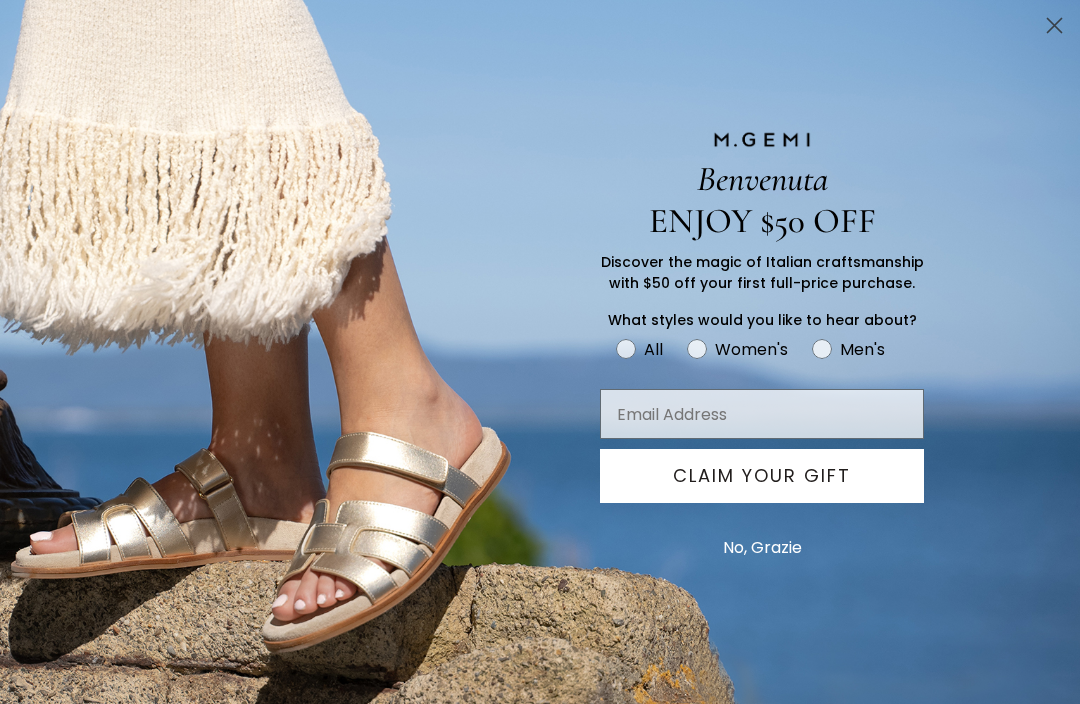 click 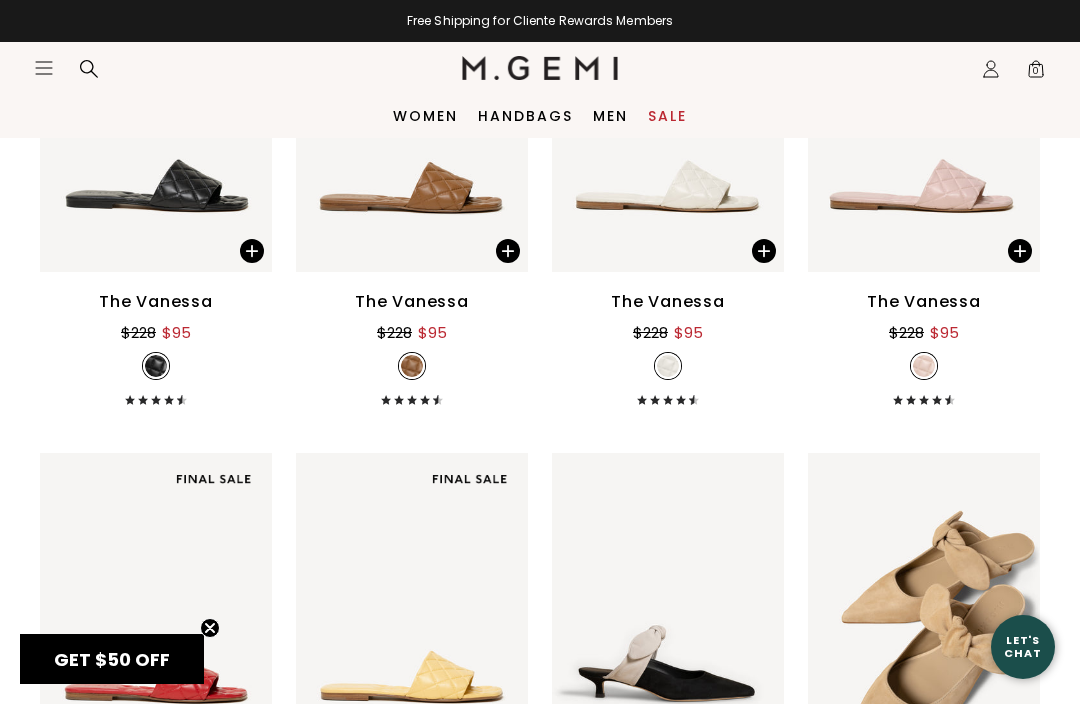 scroll, scrollTop: 4119, scrollLeft: 0, axis: vertical 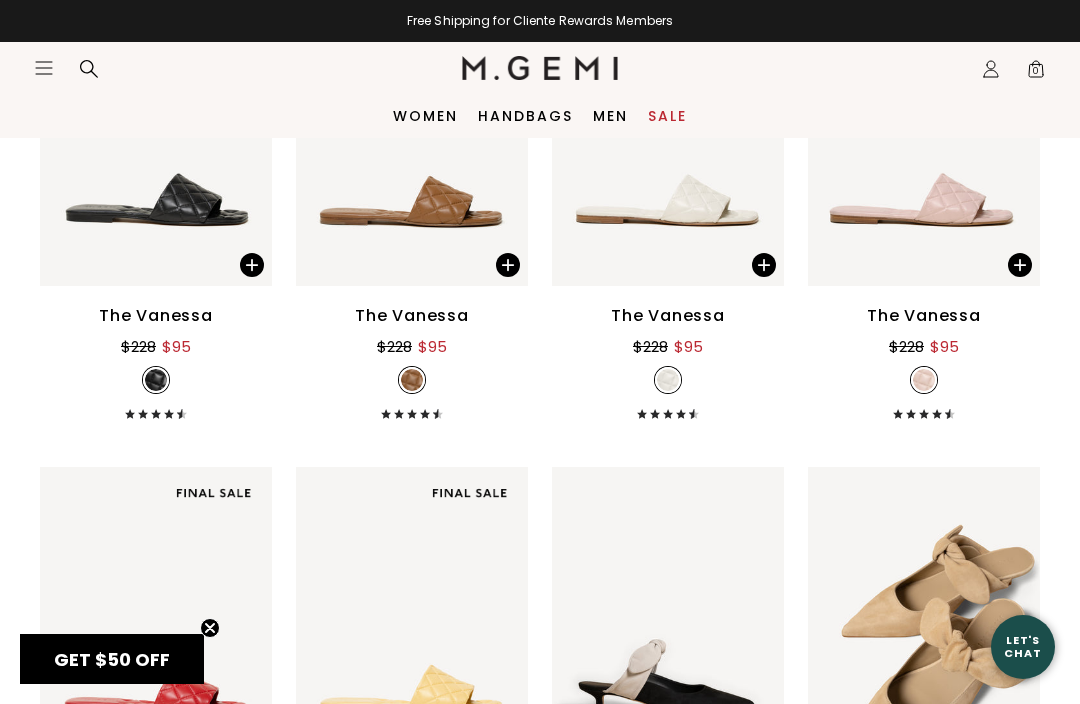 click on "The Vanessa" at bounding box center [924, 316] 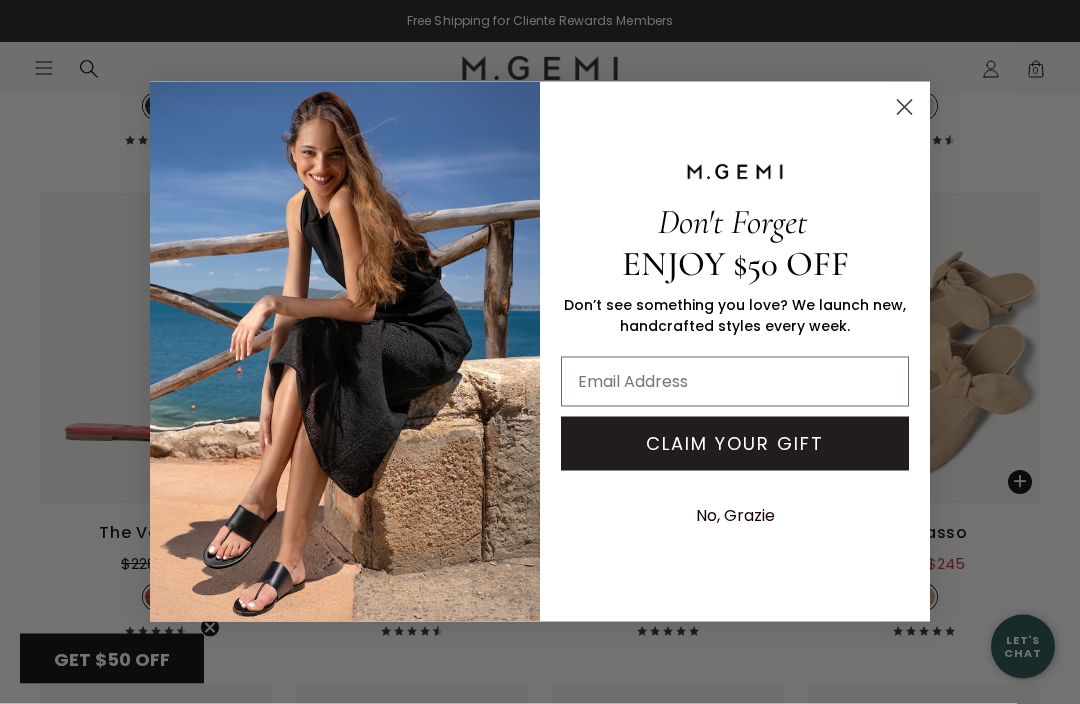 scroll, scrollTop: 4393, scrollLeft: 0, axis: vertical 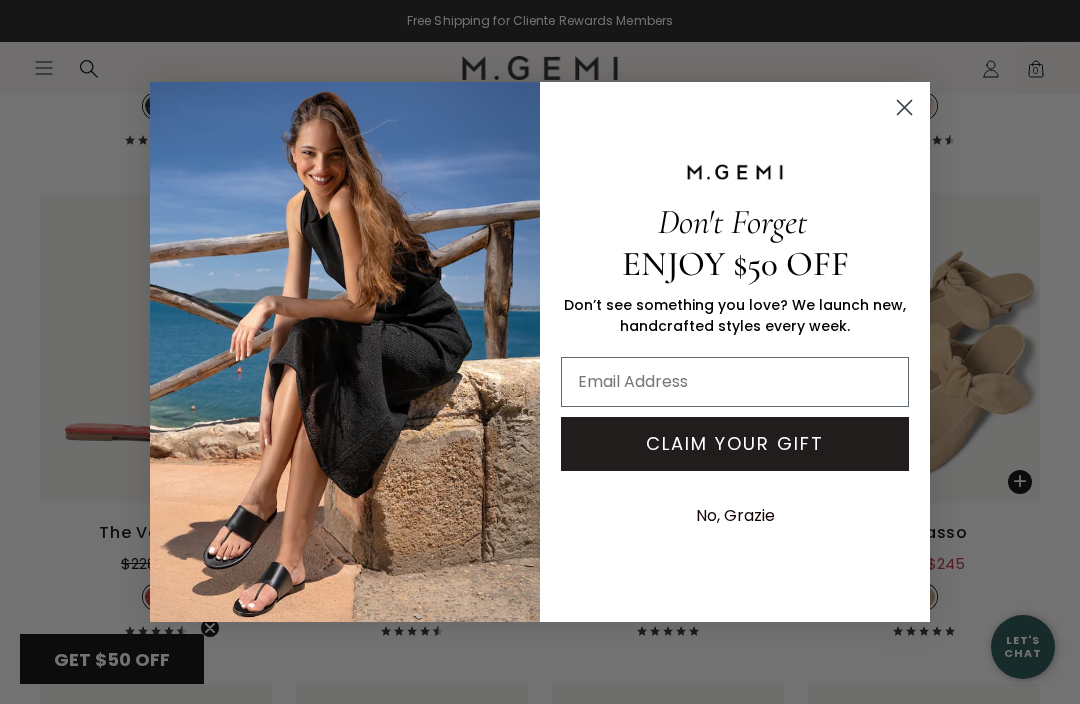 click on "Close dialog  Don't Forget ENJOY $50 OFF Don’t see something you love? We launch new, handcrafted styles every week.  CLAIM YOUR GIFT No, Grazie Submit" at bounding box center (540, 352) 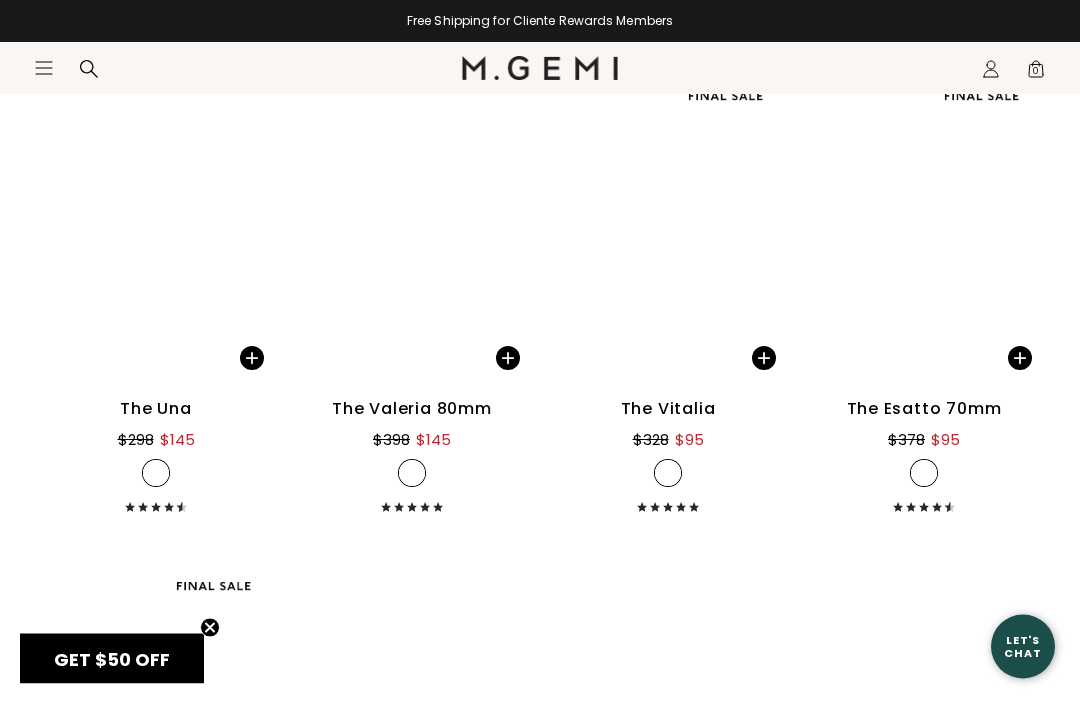 scroll, scrollTop: 15794, scrollLeft: 0, axis: vertical 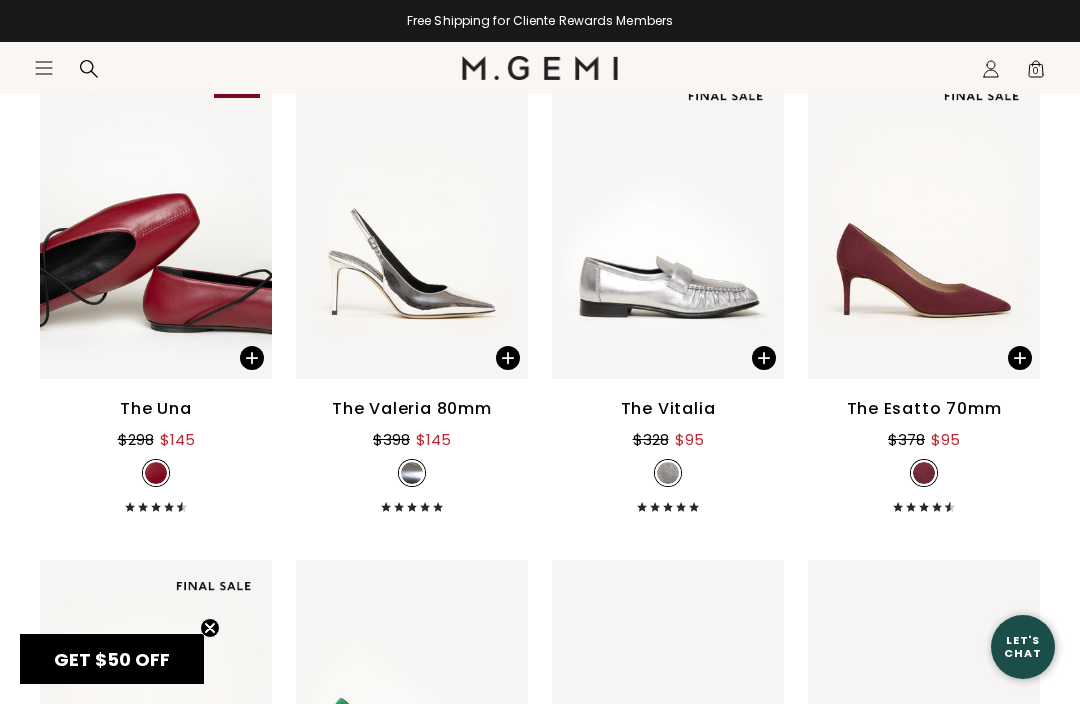 click on "The Valeria 80mm" at bounding box center [412, 409] 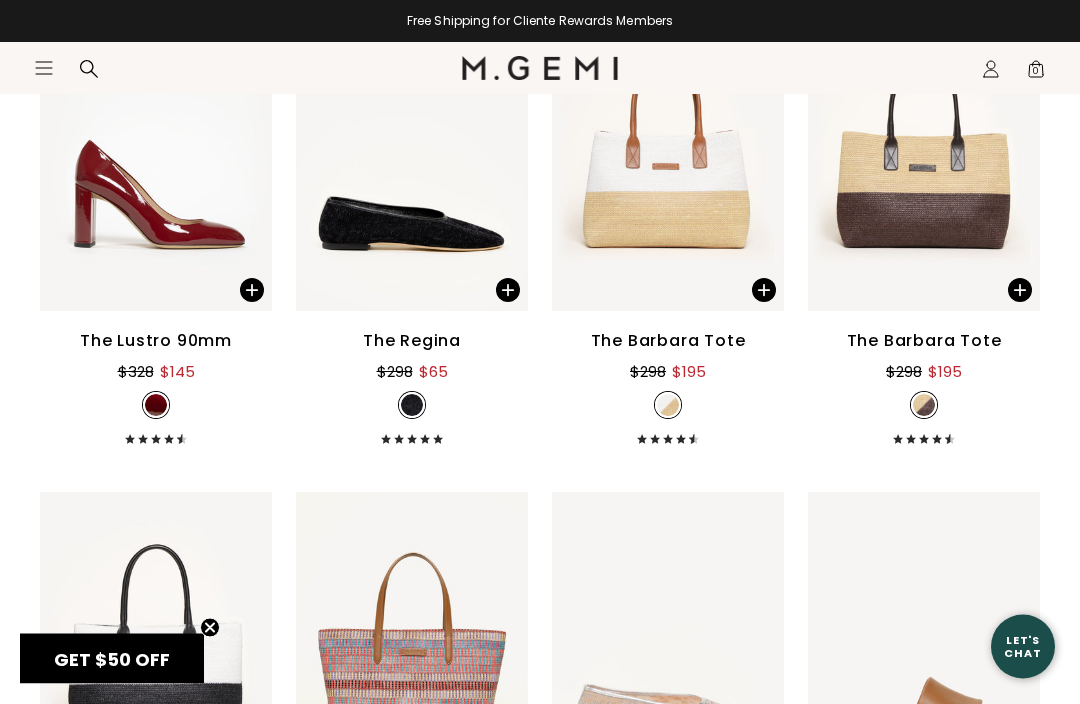 scroll, scrollTop: 17328, scrollLeft: 0, axis: vertical 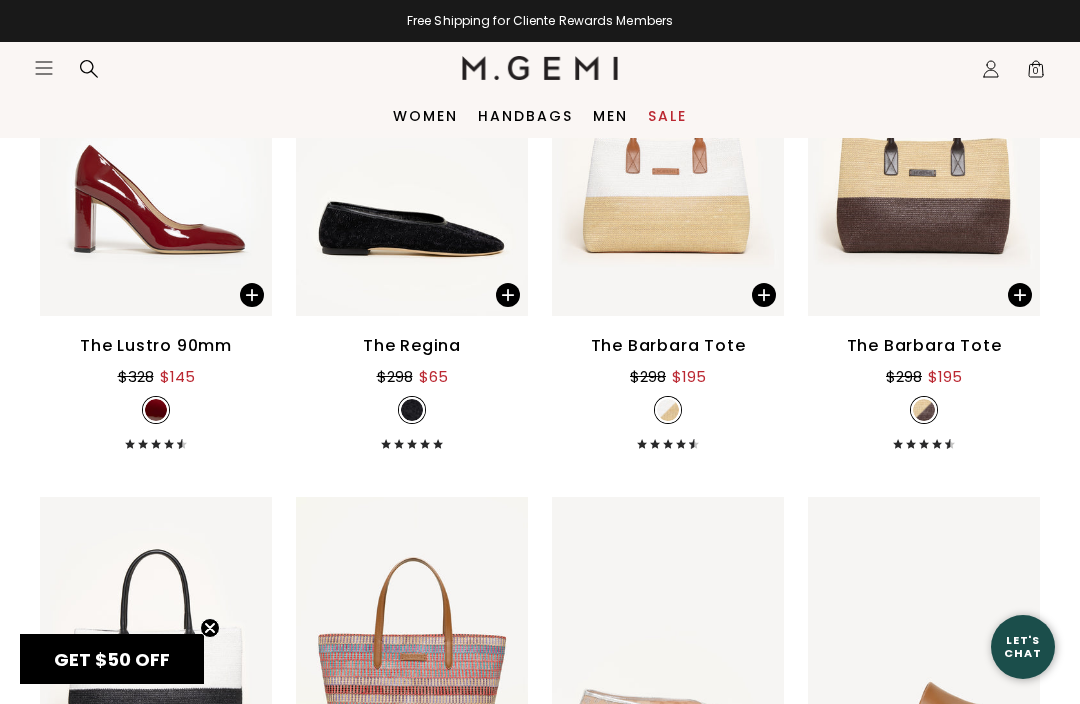 click on "$328 $145" at bounding box center [156, 373] 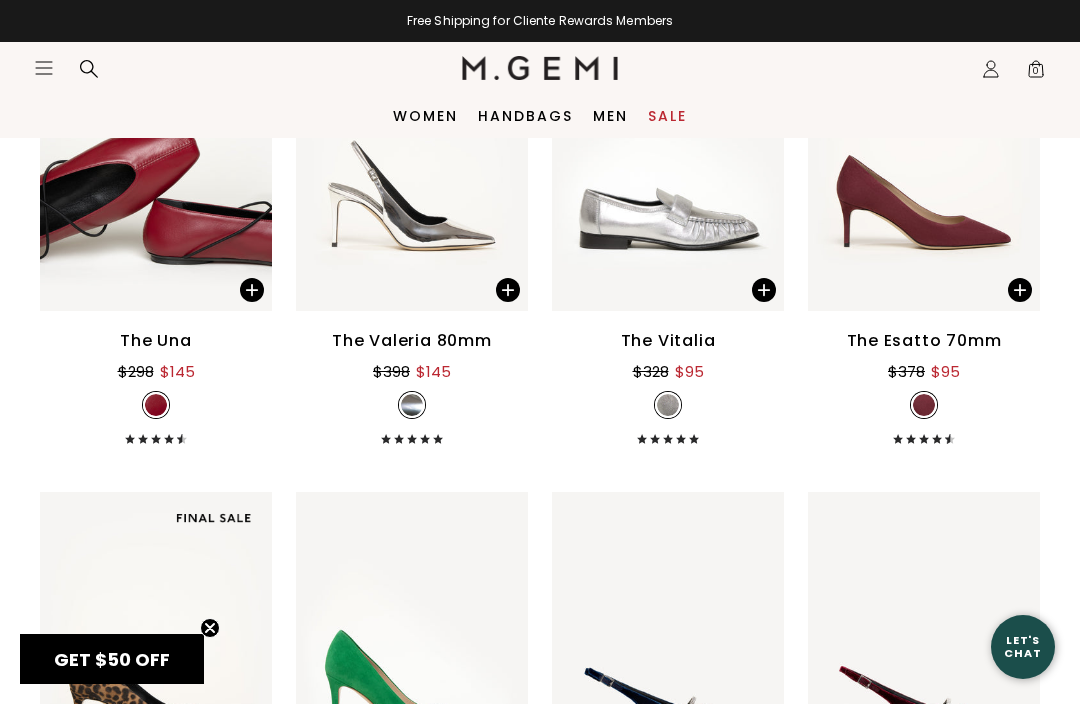 scroll, scrollTop: 15842, scrollLeft: 0, axis: vertical 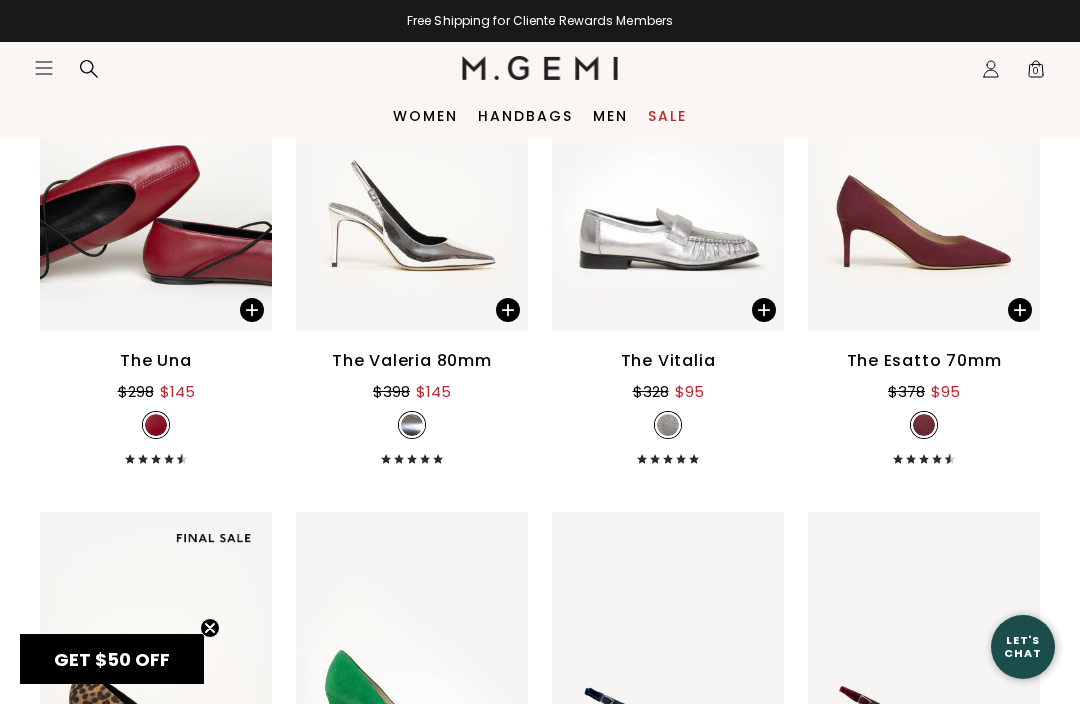 click on "The Valeria 80mm" at bounding box center (412, 361) 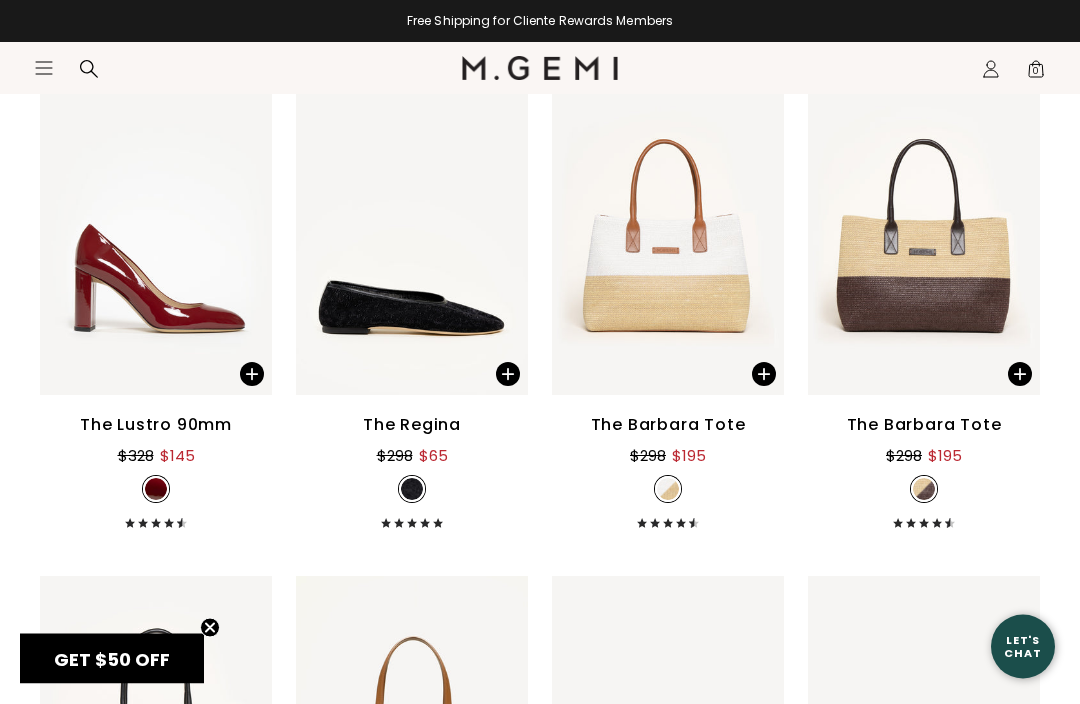 scroll, scrollTop: 17249, scrollLeft: 0, axis: vertical 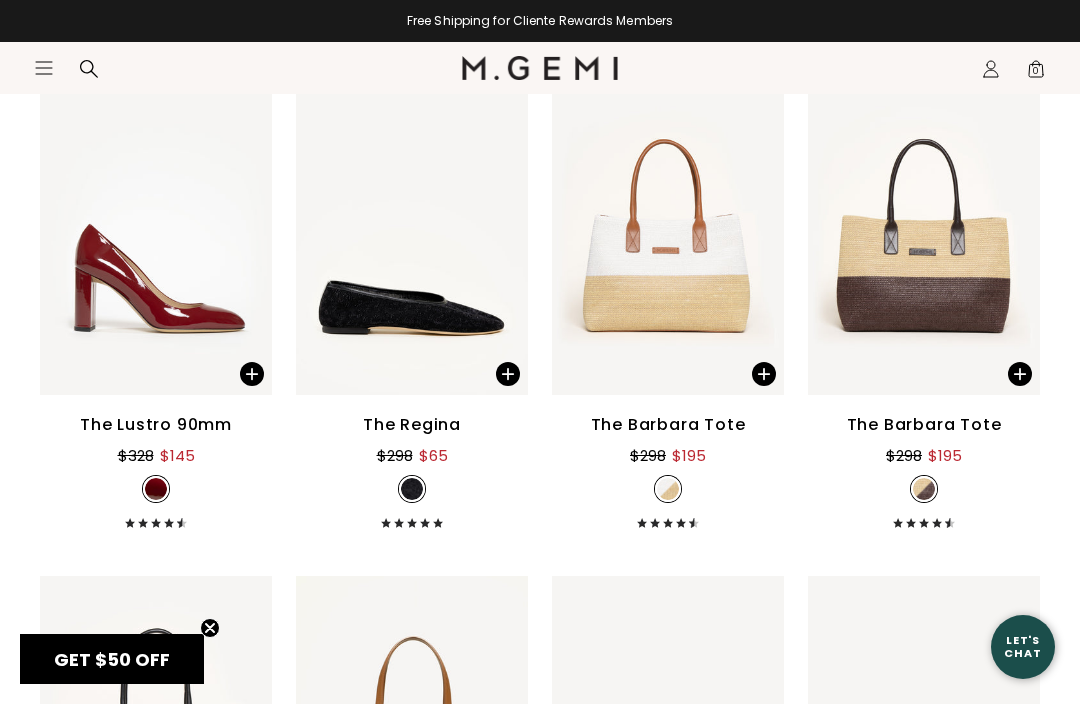 click on "The Lustro 90mm $328 $145" at bounding box center (156, 470) 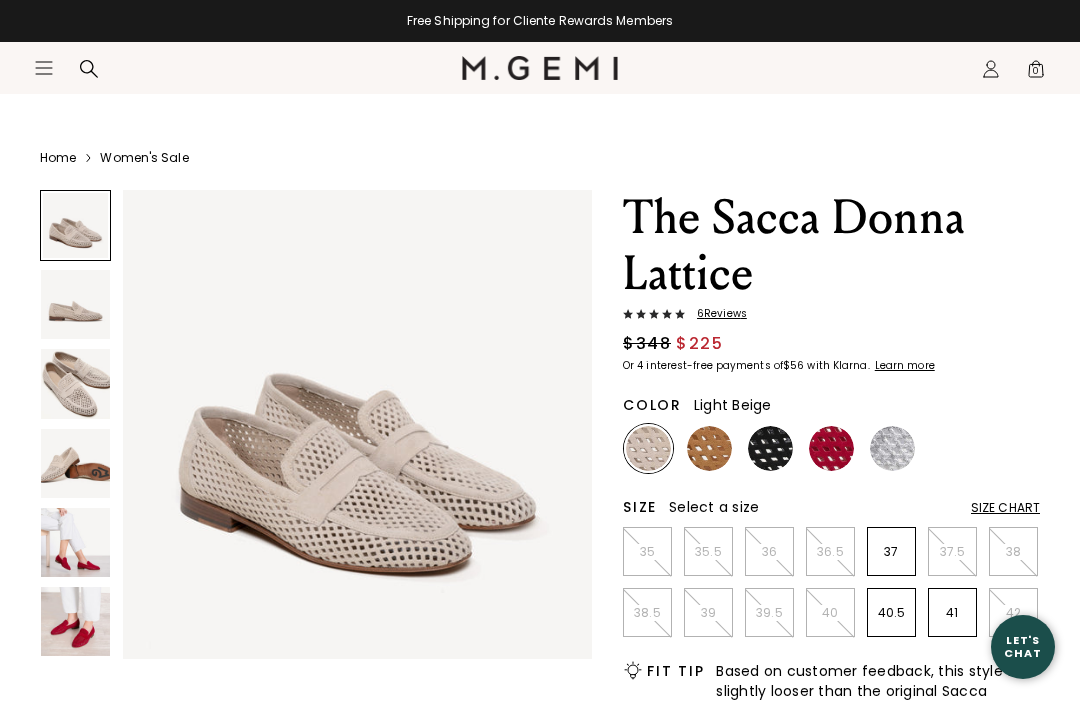 scroll, scrollTop: 20, scrollLeft: 0, axis: vertical 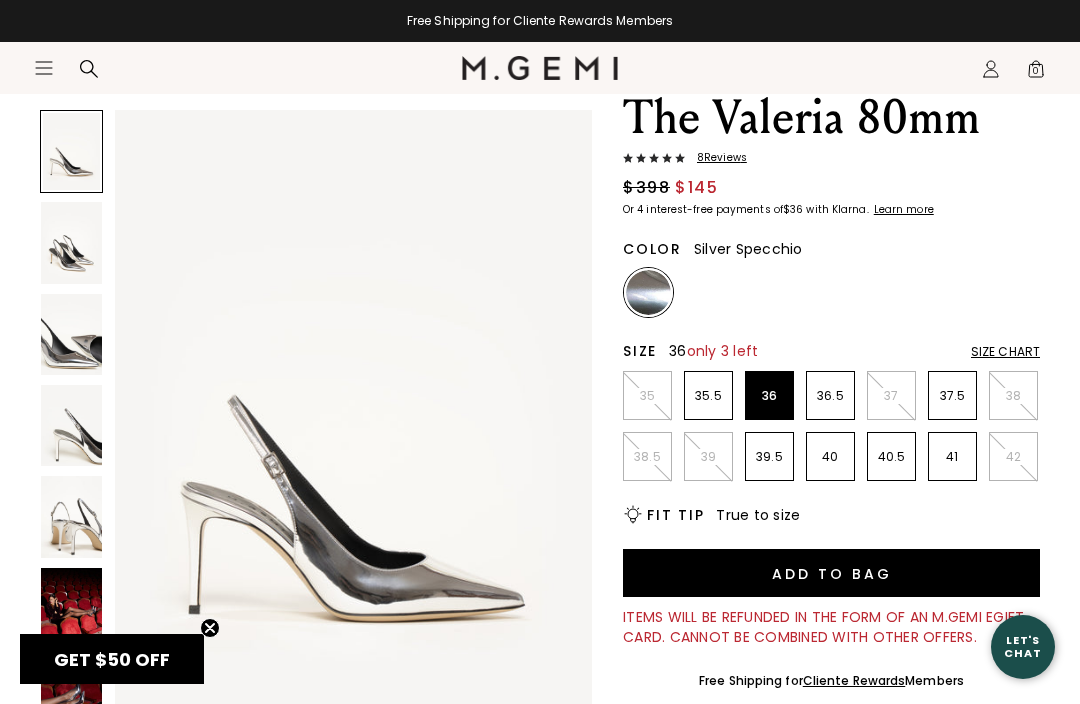 click on "36" at bounding box center (769, 396) 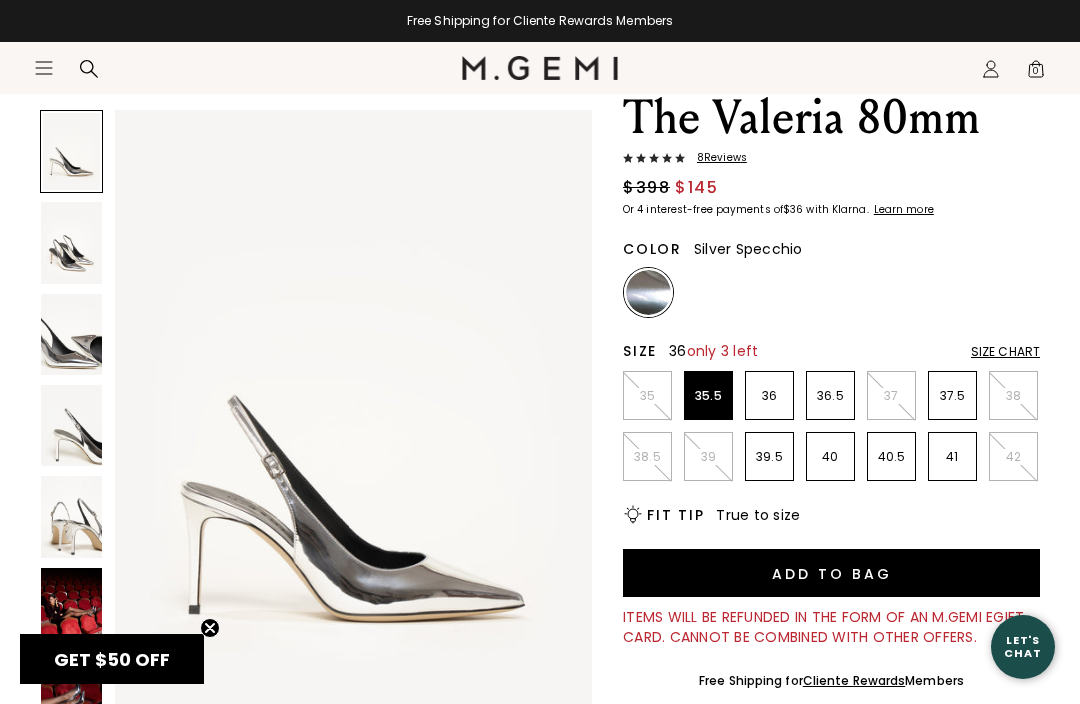 click on "35.5" at bounding box center (708, 396) 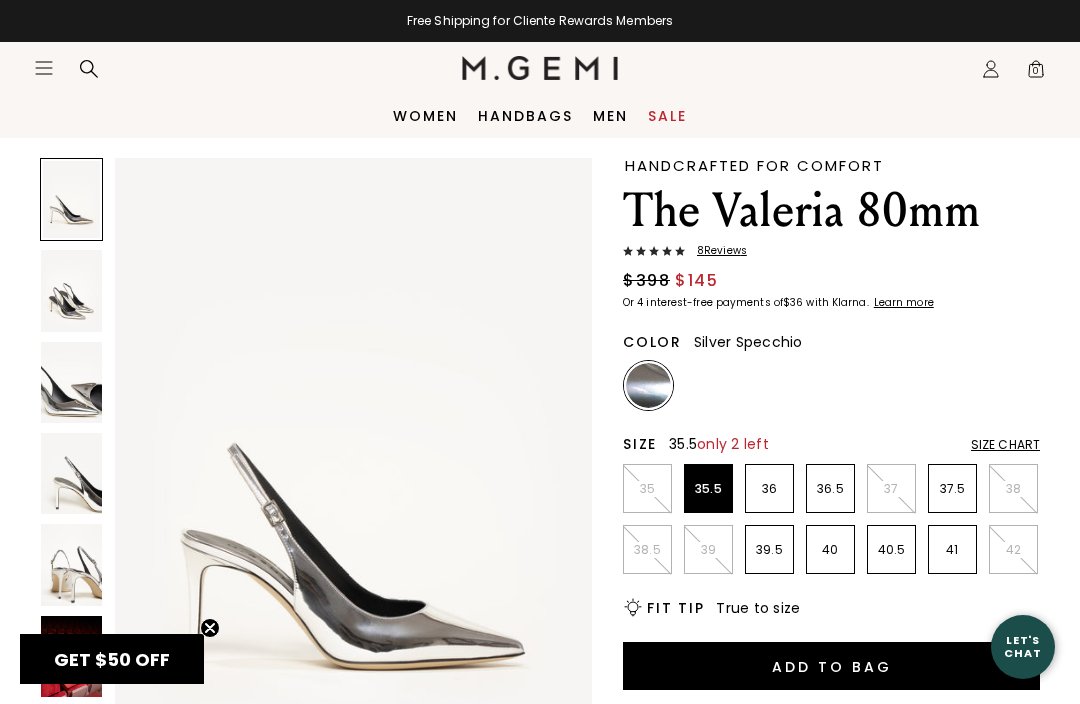 scroll, scrollTop: 0, scrollLeft: 0, axis: both 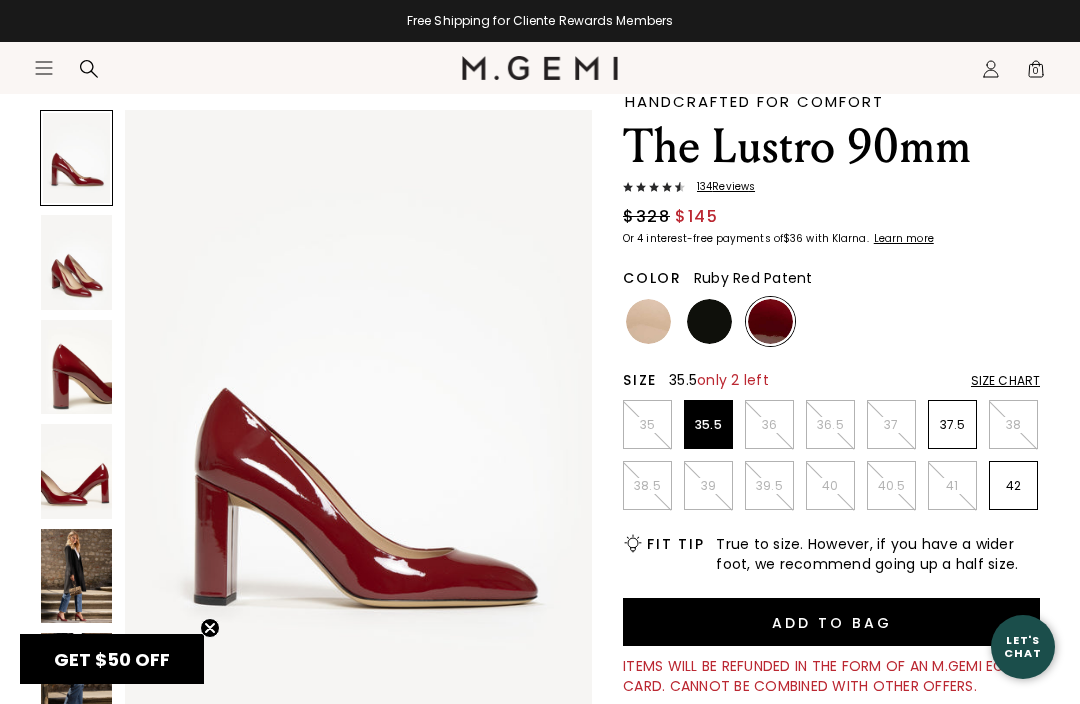 click on "35.5" at bounding box center [708, 424] 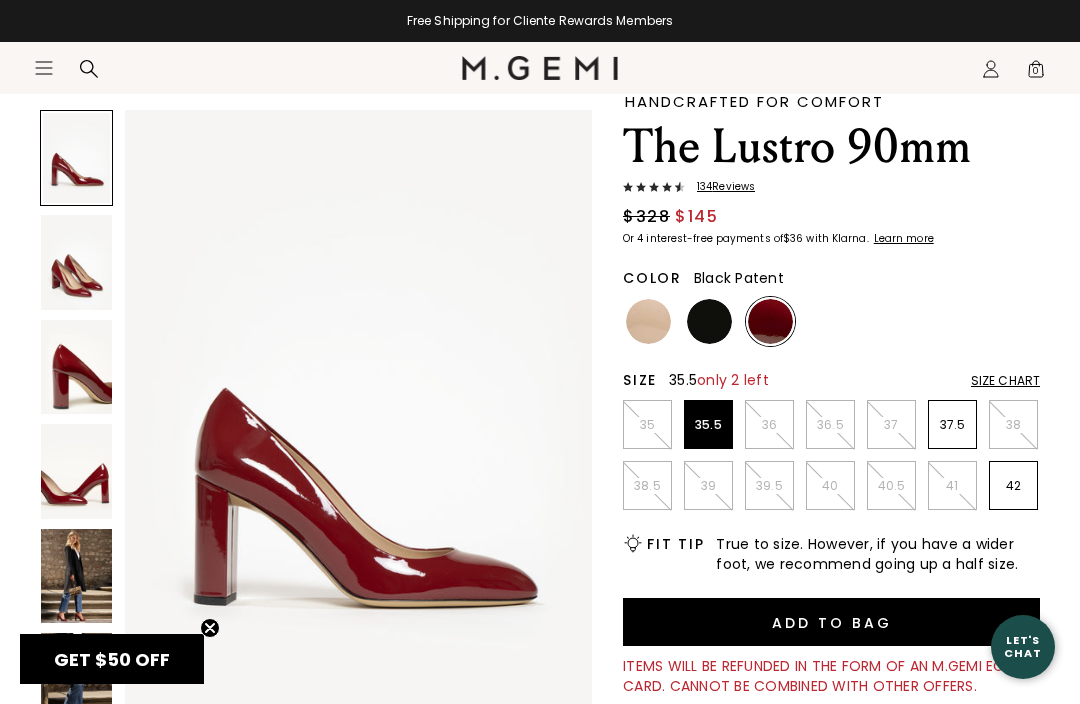 click at bounding box center (709, 321) 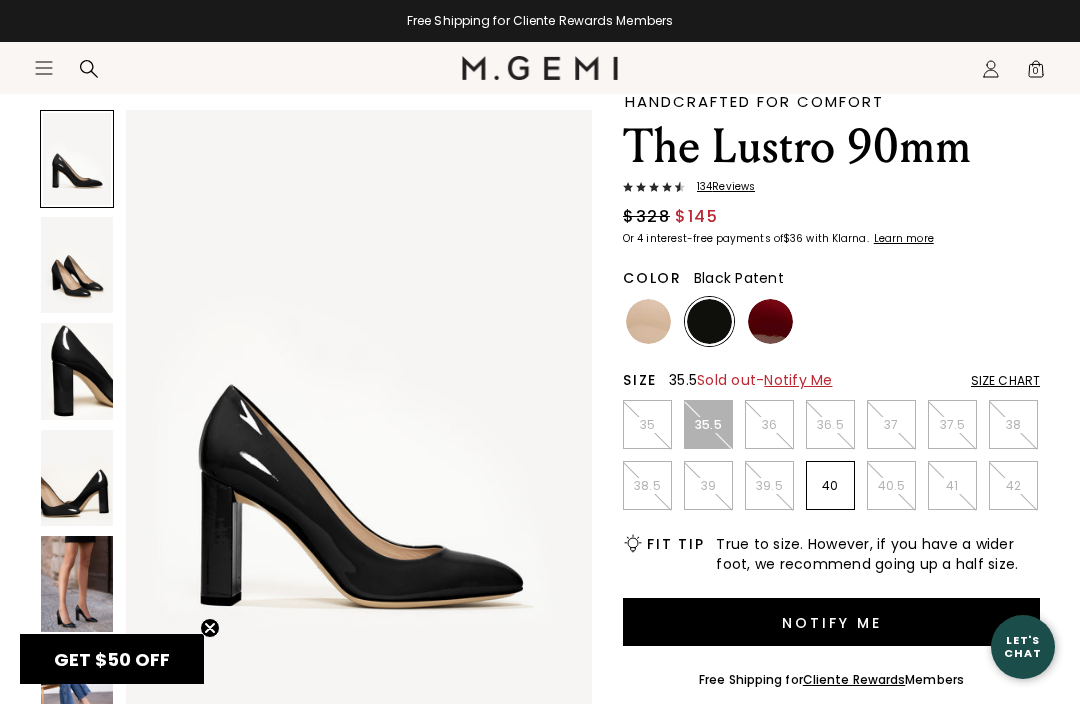 scroll, scrollTop: 0, scrollLeft: 0, axis: both 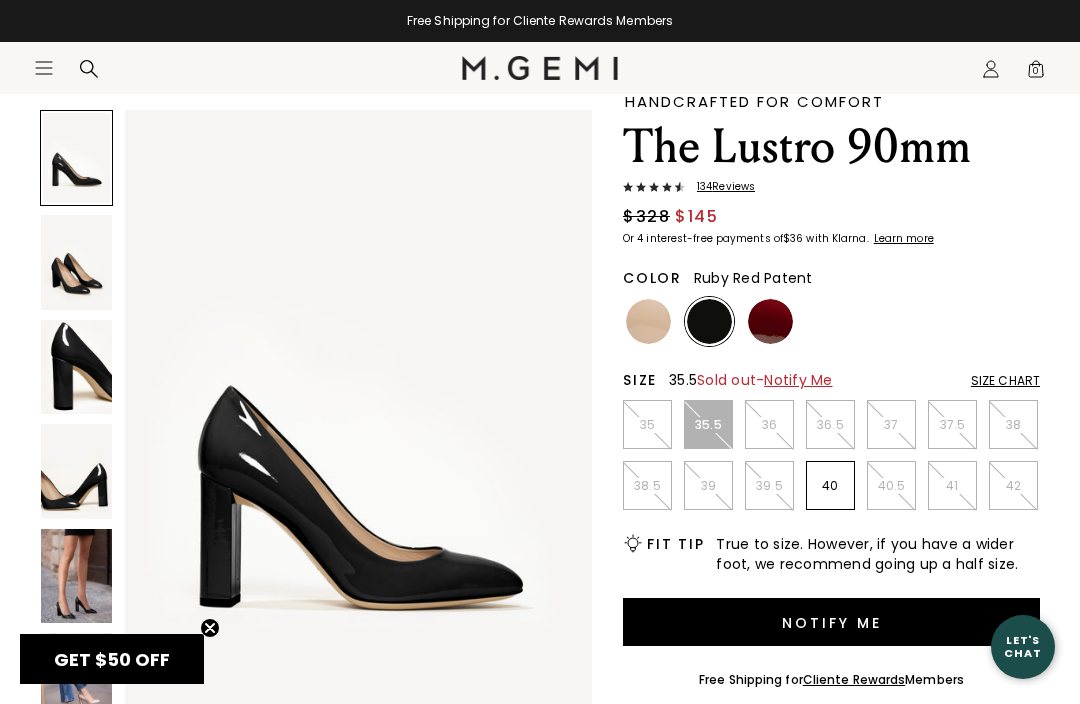 click at bounding box center [770, 321] 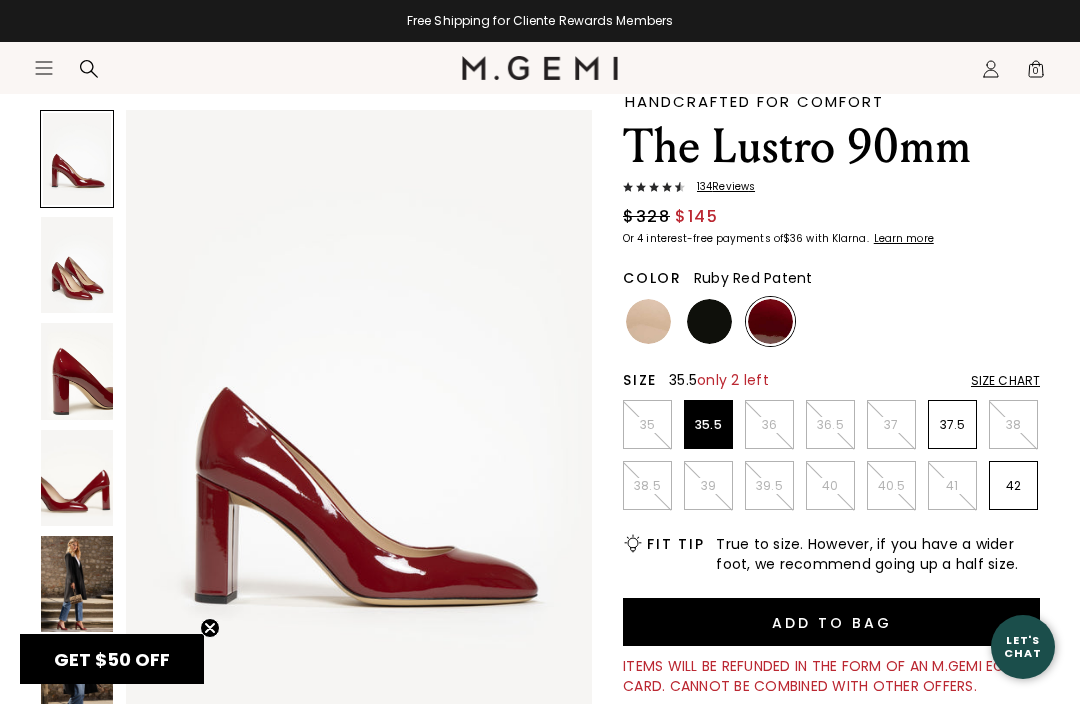 scroll, scrollTop: 0, scrollLeft: 0, axis: both 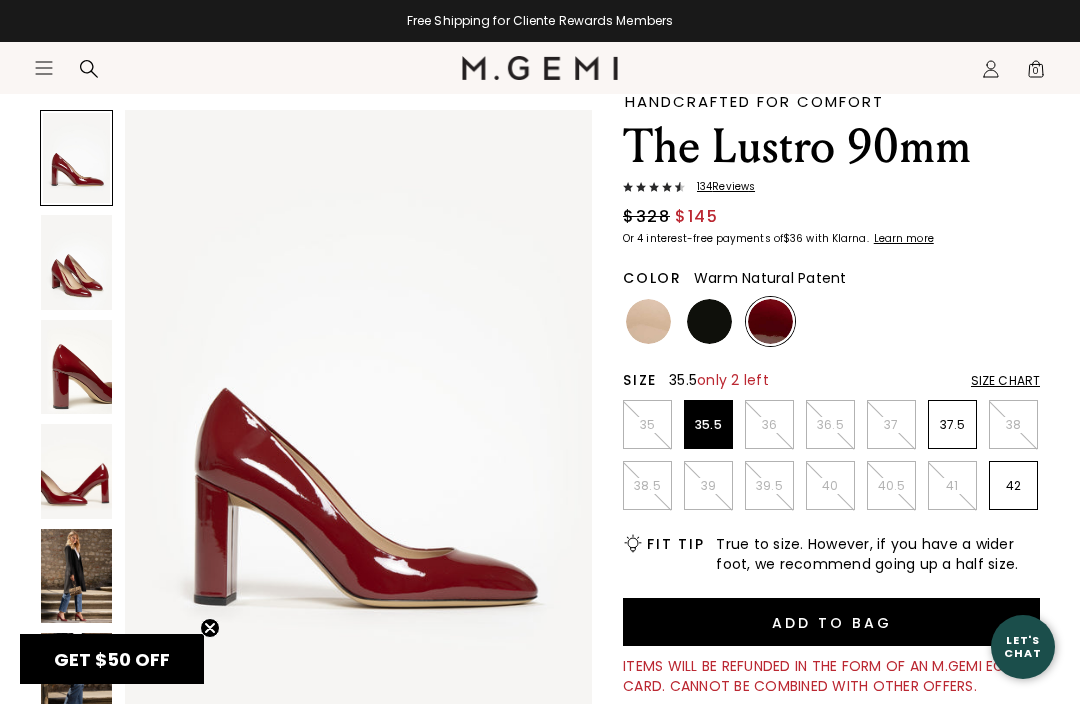 click at bounding box center [648, 321] 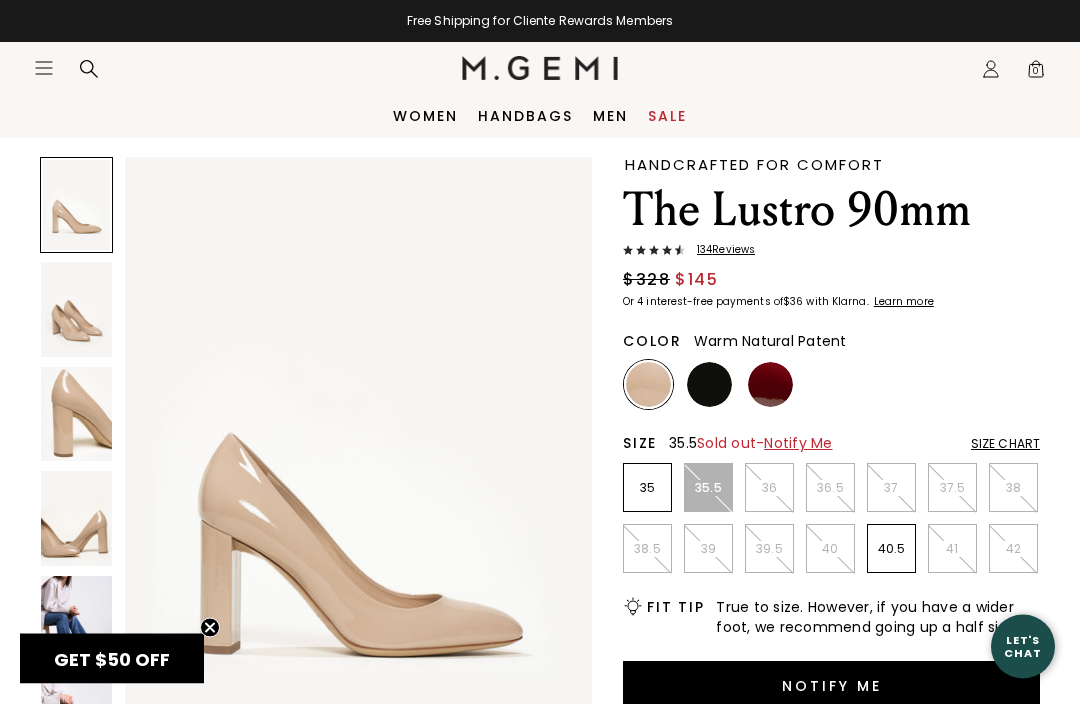 scroll, scrollTop: 0, scrollLeft: 0, axis: both 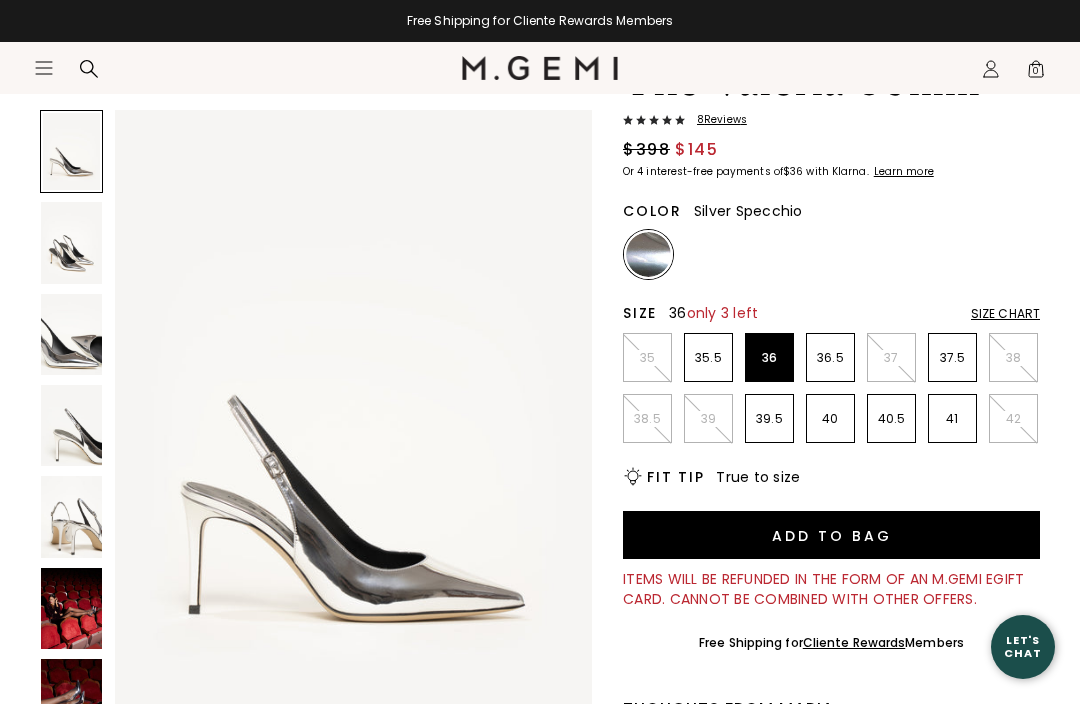 click on "36" at bounding box center (769, 358) 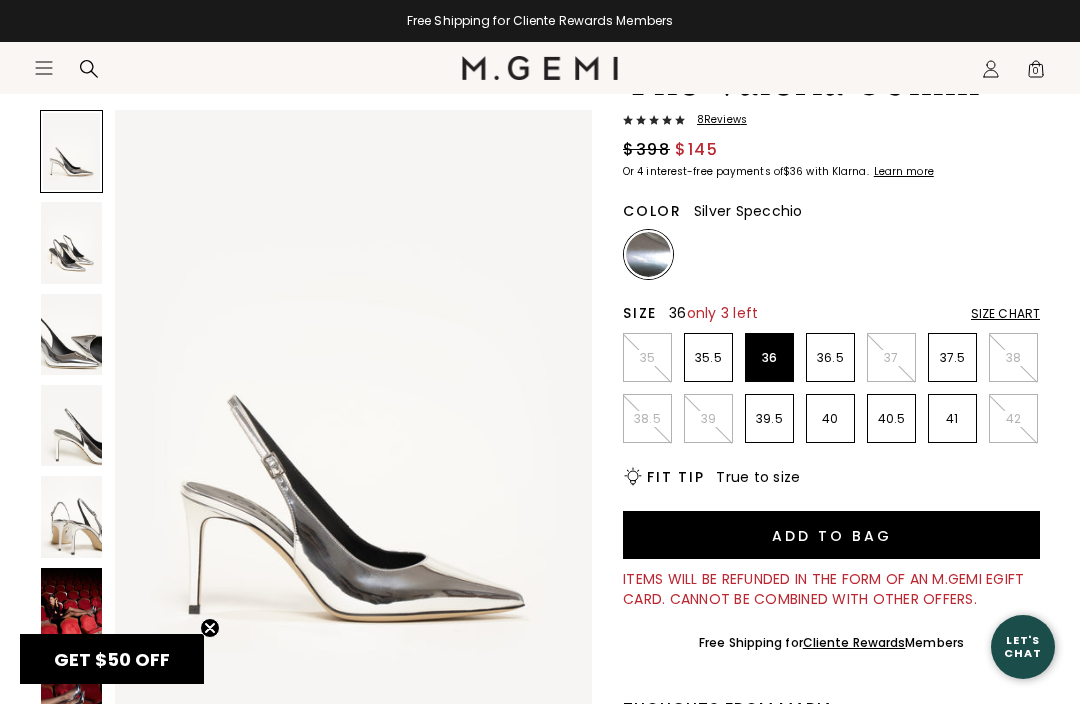 click on "Add to Bag" at bounding box center (831, 535) 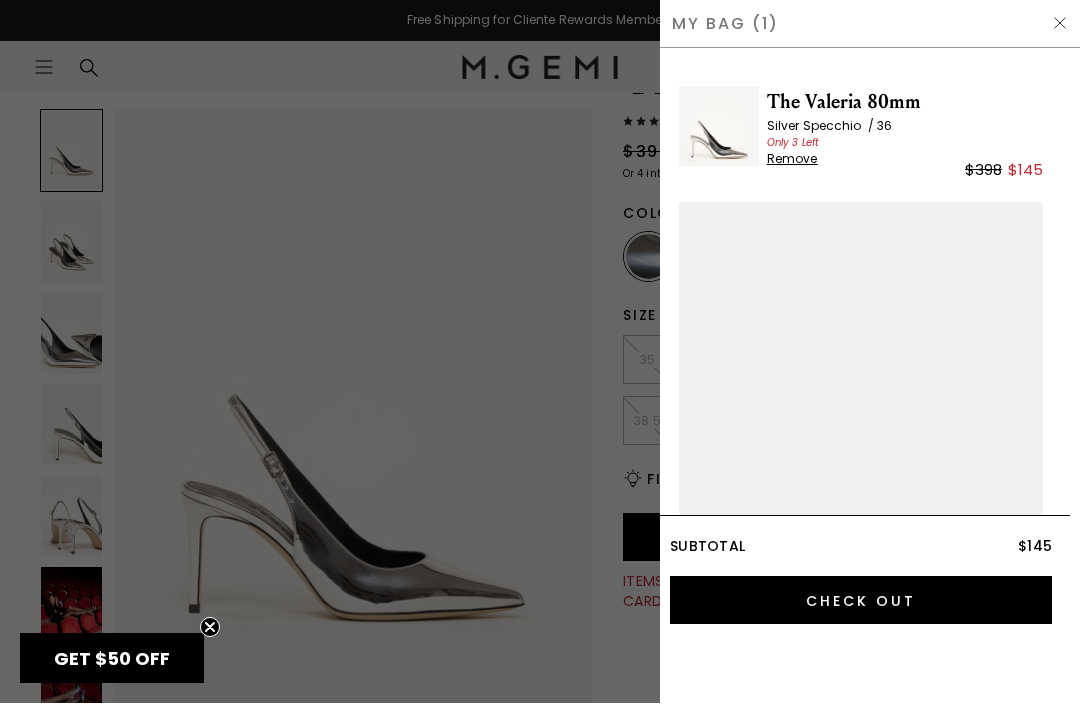 scroll, scrollTop: 1, scrollLeft: 0, axis: vertical 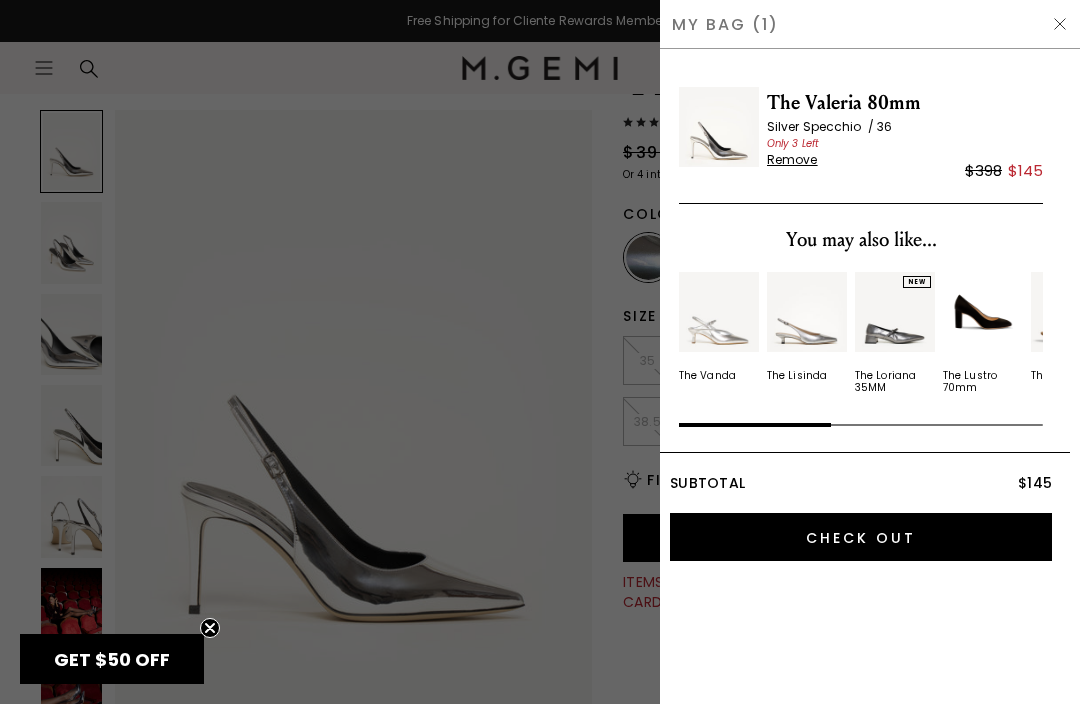 click at bounding box center (1060, 24) 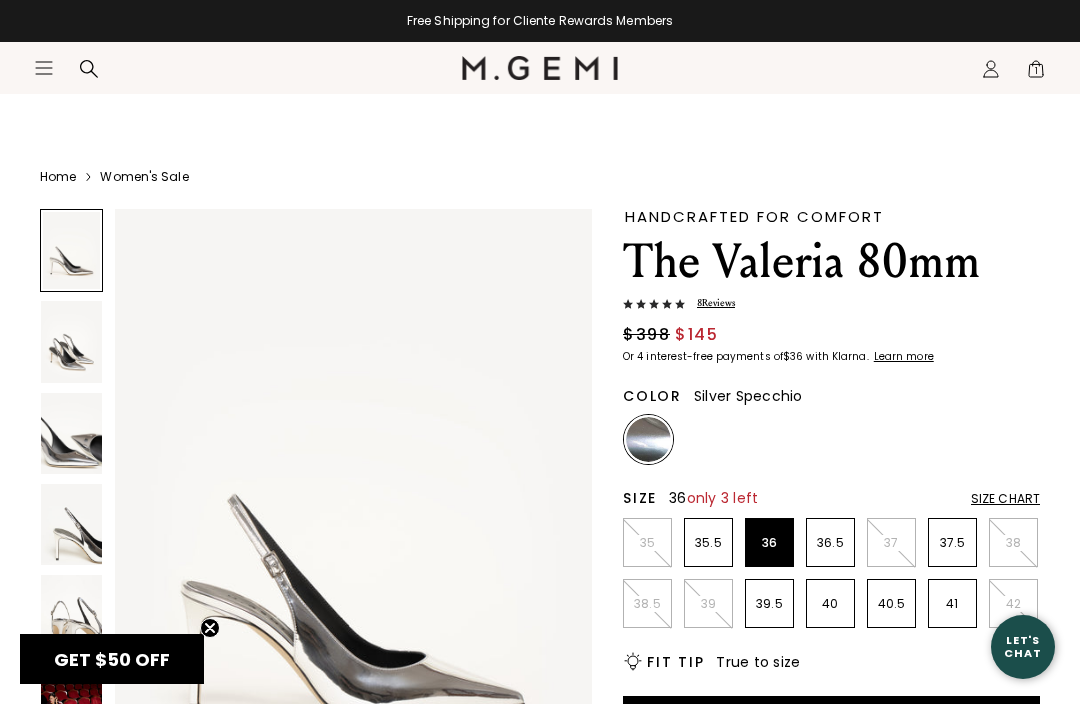 scroll, scrollTop: 183, scrollLeft: 0, axis: vertical 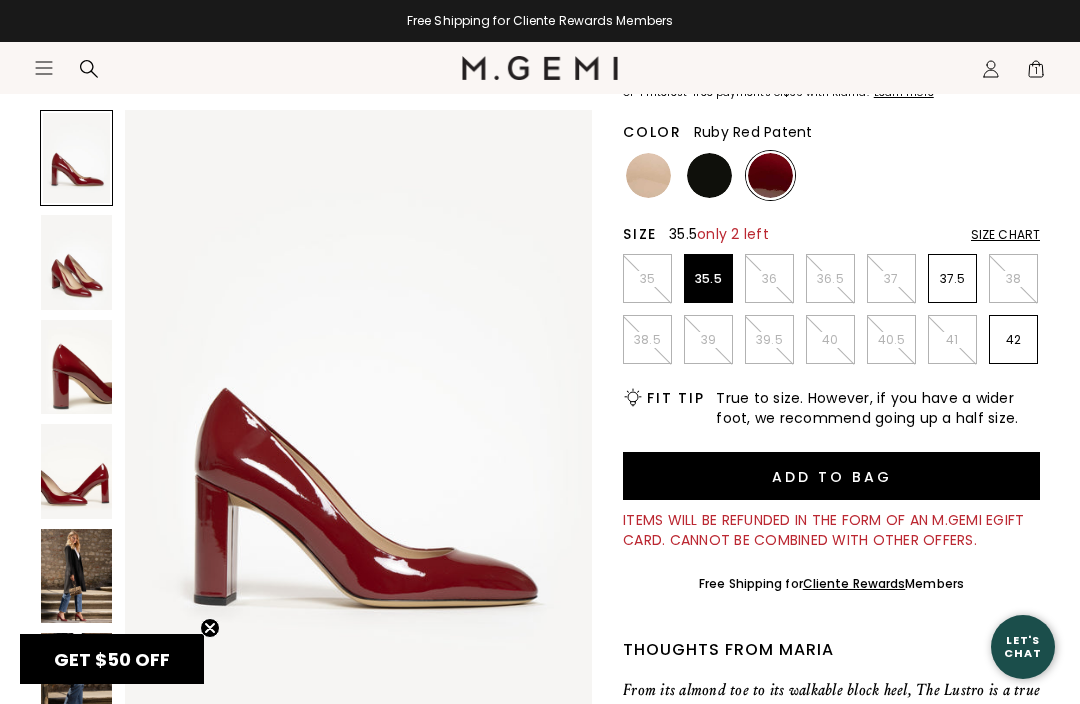 click on "Add to Bag" at bounding box center (831, 476) 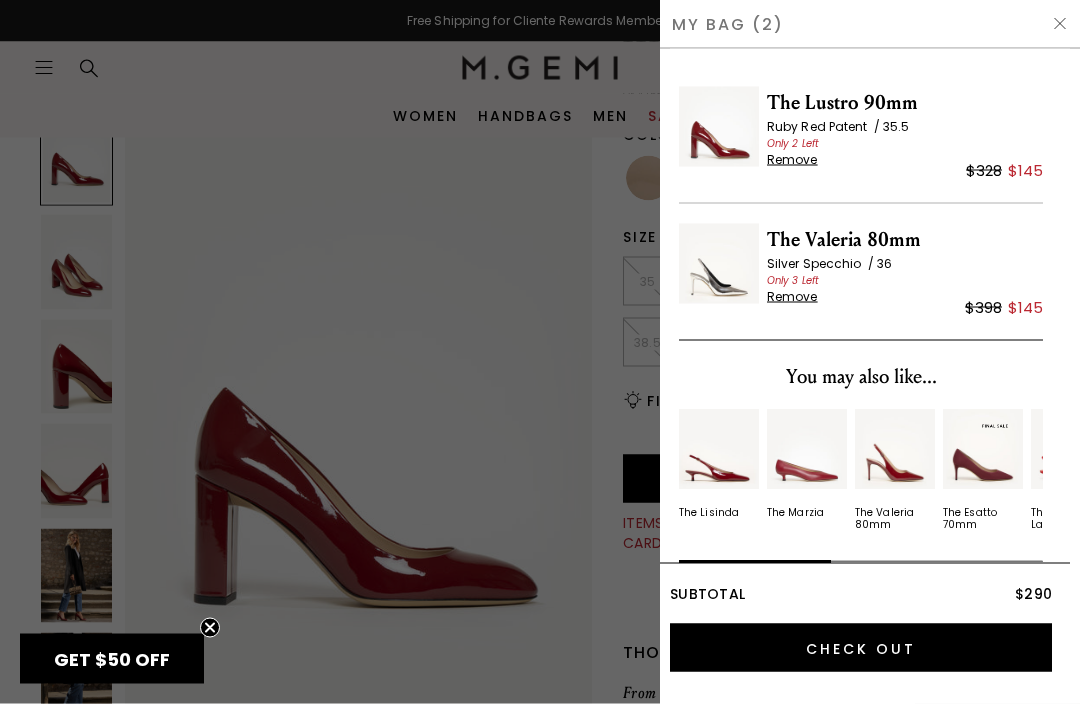 scroll, scrollTop: 0, scrollLeft: 0, axis: both 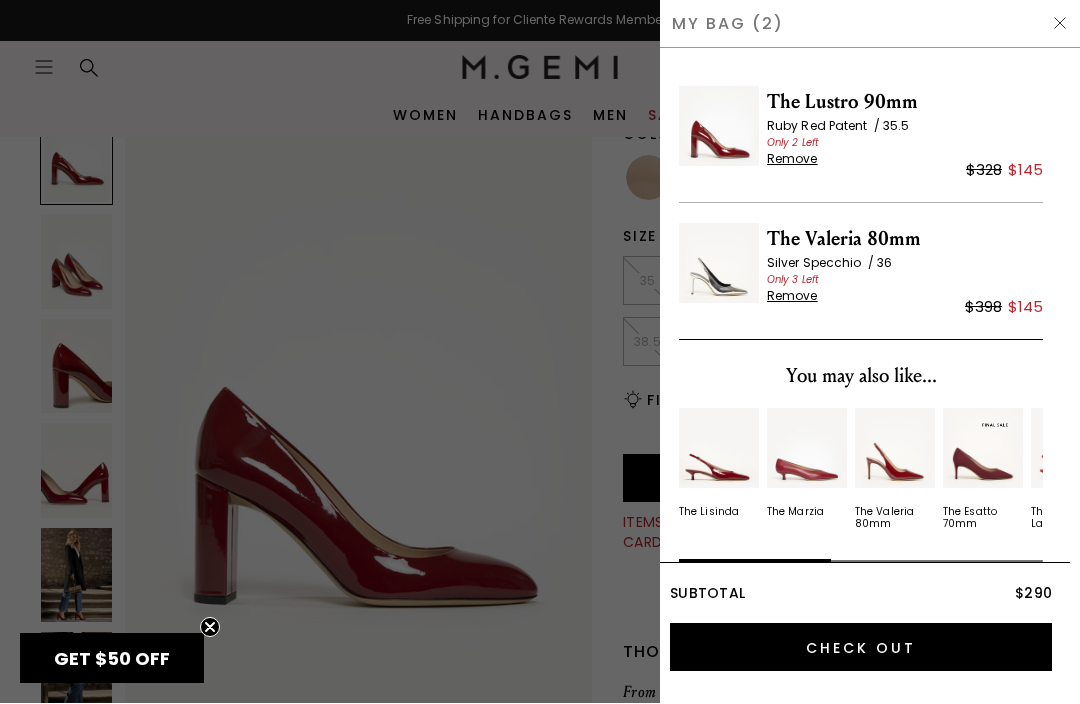 click on "Check Out" at bounding box center (861, 648) 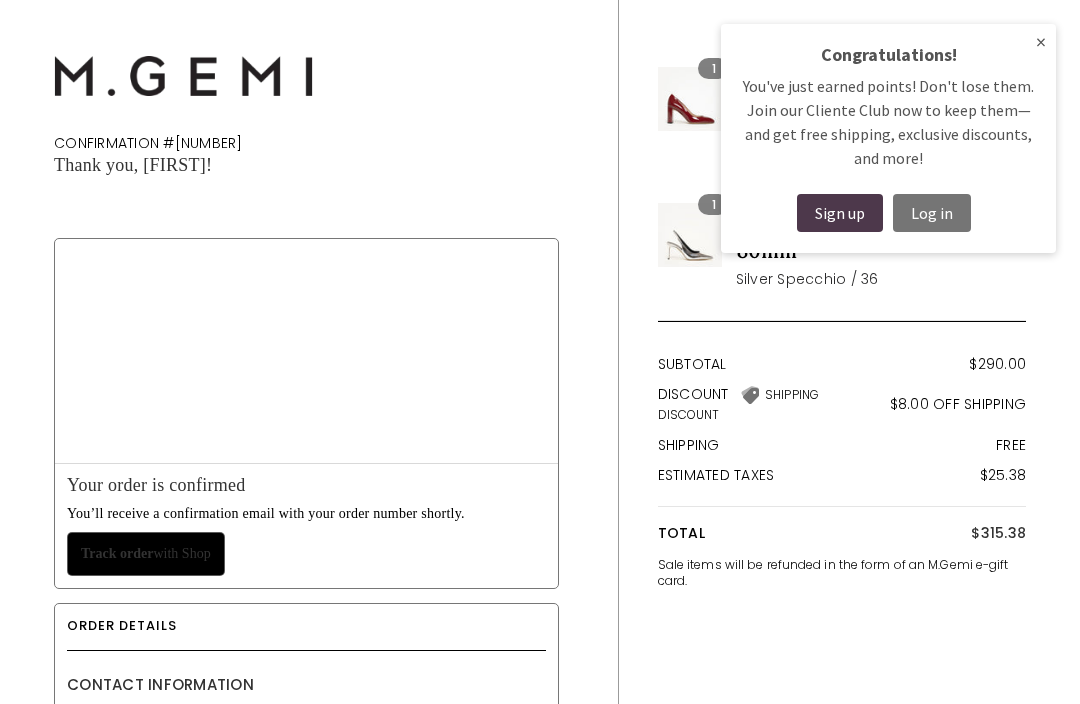 scroll, scrollTop: 0, scrollLeft: 0, axis: both 